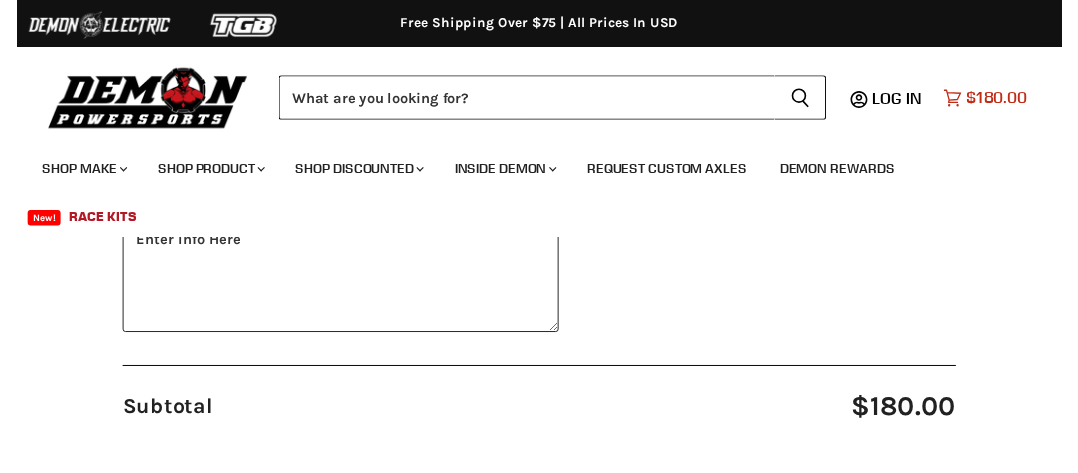 scroll, scrollTop: 233, scrollLeft: 0, axis: vertical 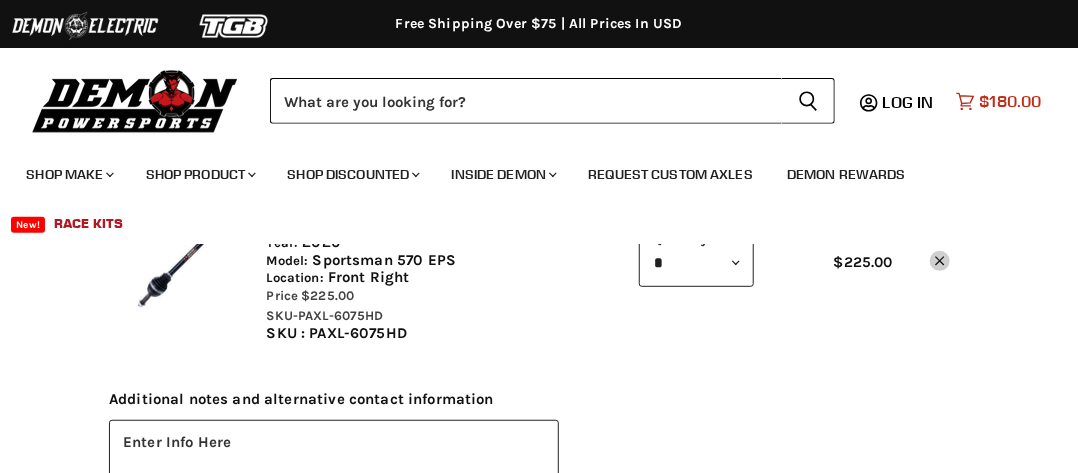 click on "Cart icon" 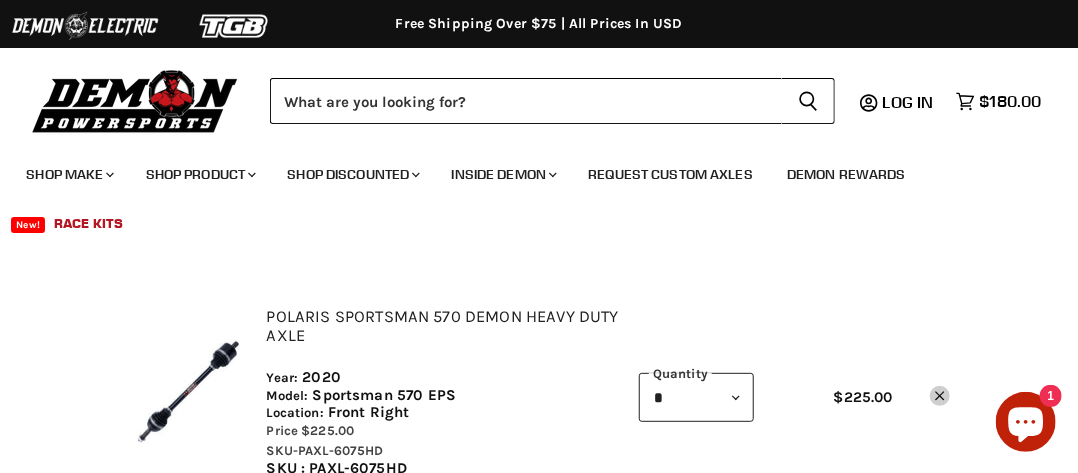 scroll, scrollTop: 100, scrollLeft: 0, axis: vertical 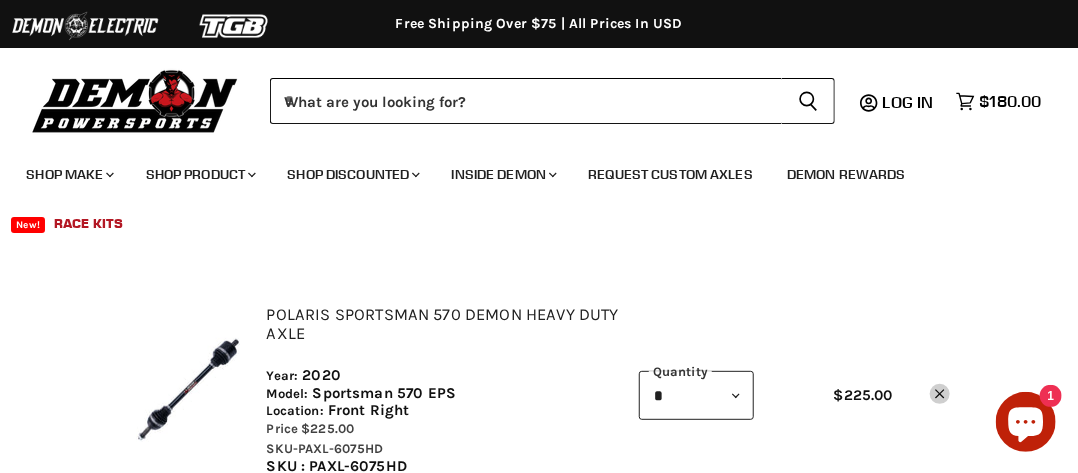 click at bounding box center [188, 390] 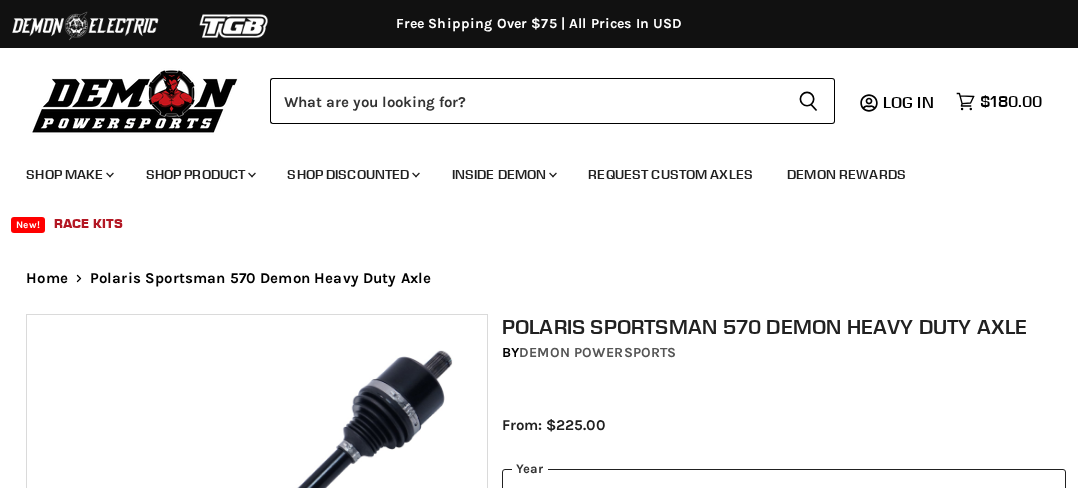 scroll, scrollTop: 498, scrollLeft: 0, axis: vertical 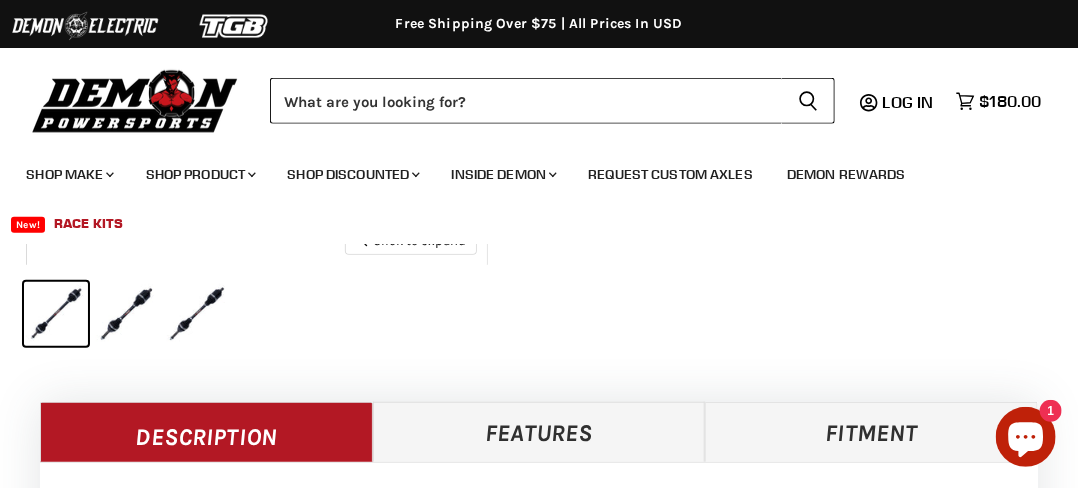 select on "******" 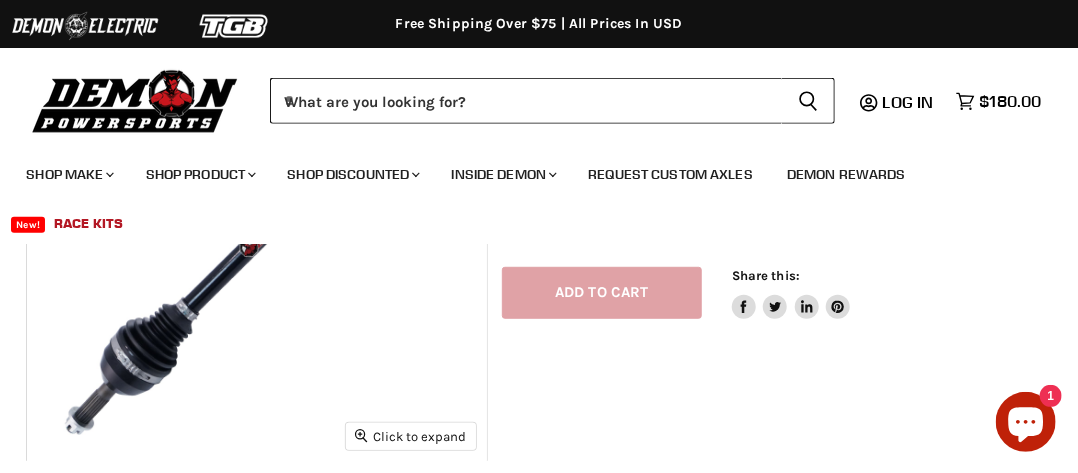 scroll, scrollTop: 212, scrollLeft: 0, axis: vertical 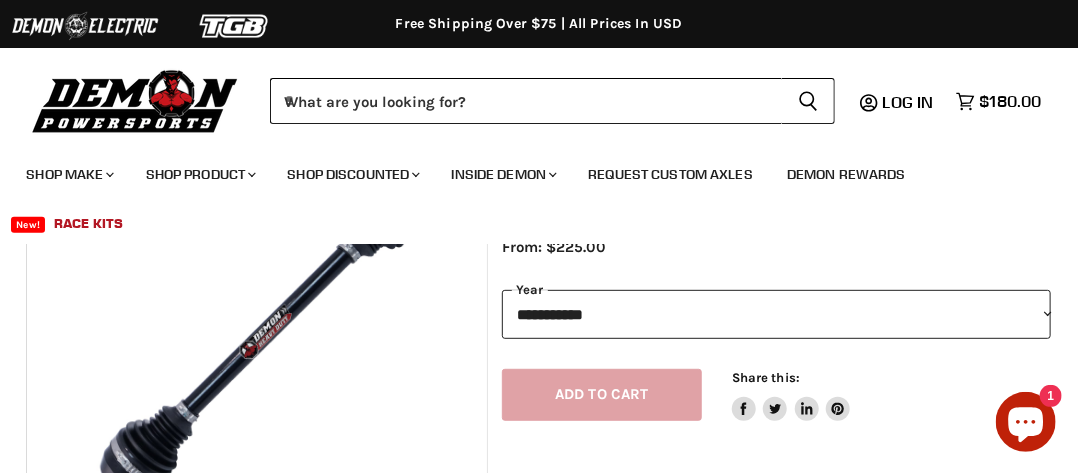 click on "**********" at bounding box center (776, 314) 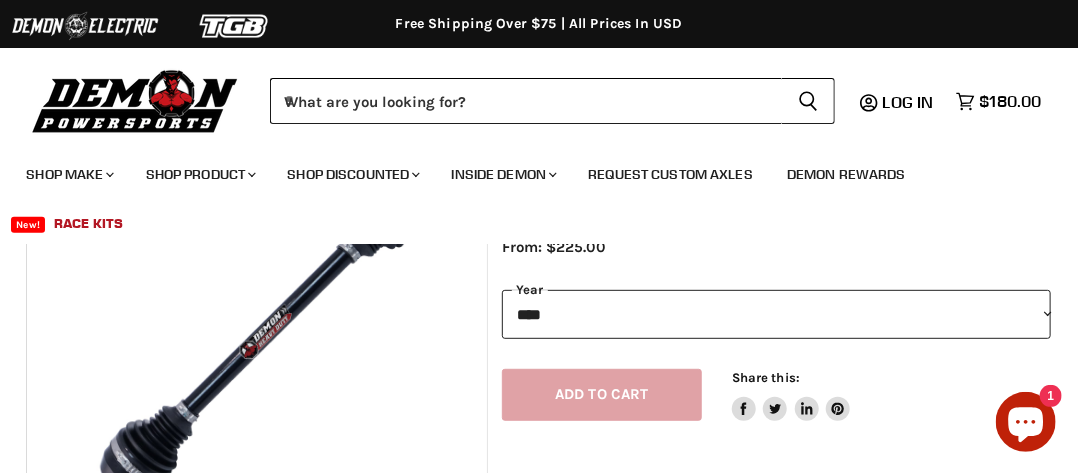click on "**********" at bounding box center (776, 314) 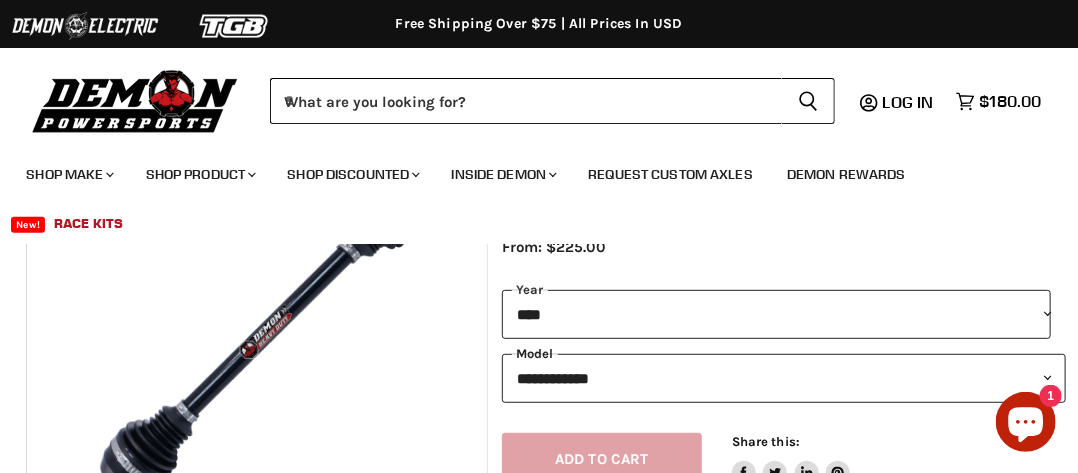 click on "**********" at bounding box center [784, 378] 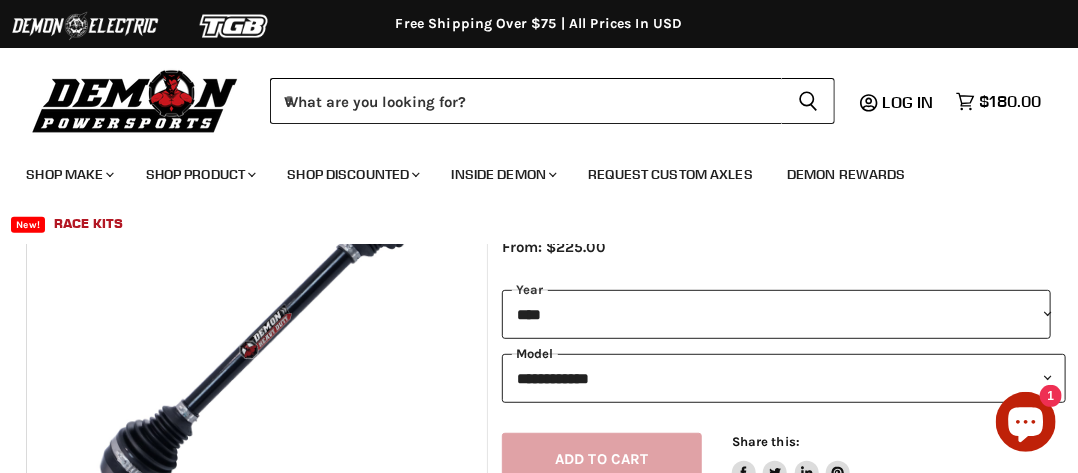 select on "**********" 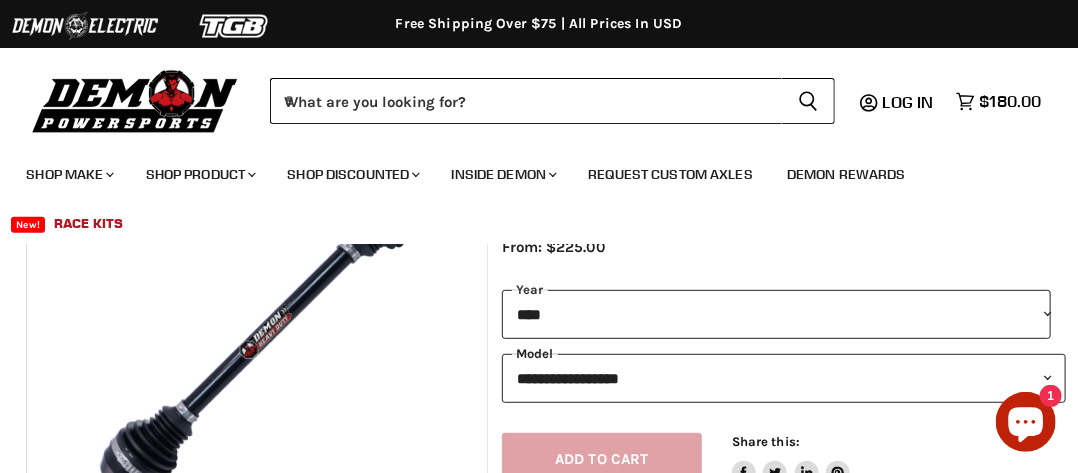 click on "**********" at bounding box center [784, 378] 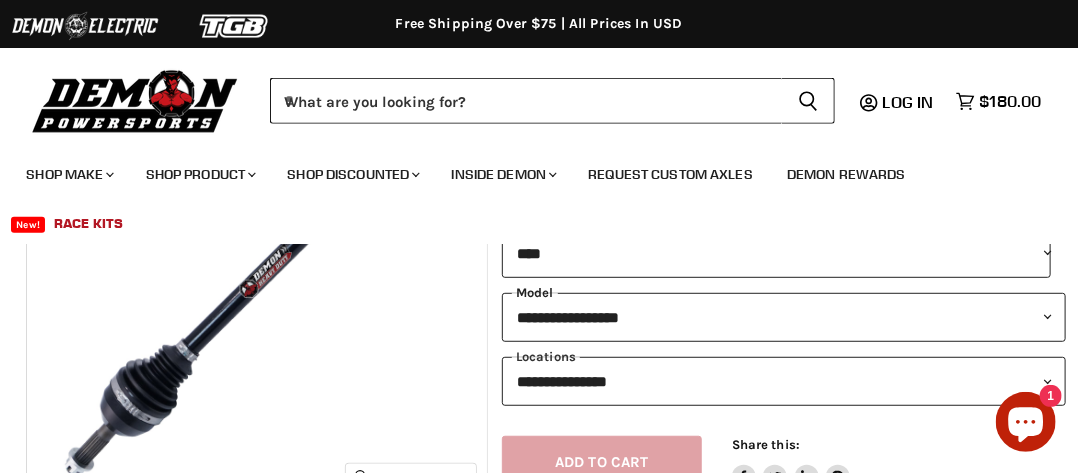 scroll, scrollTop: 333, scrollLeft: 0, axis: vertical 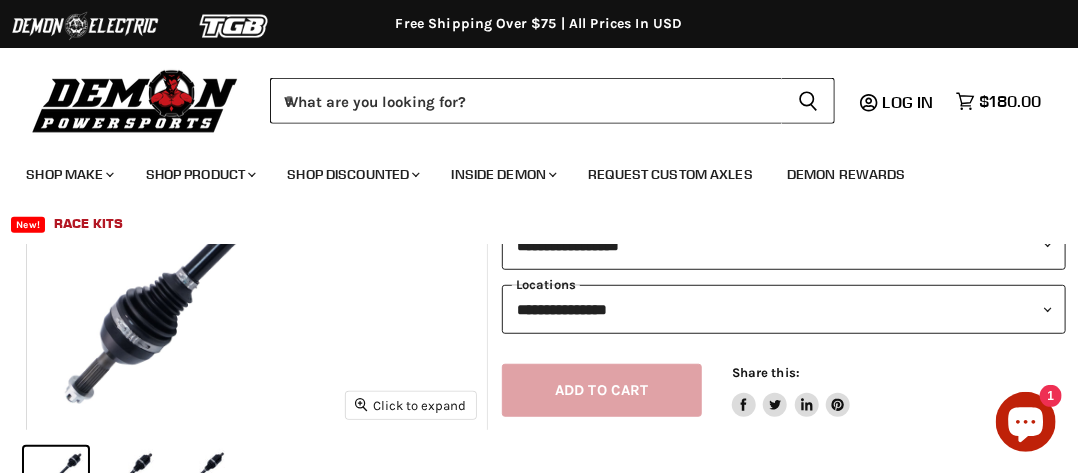click on "**********" at bounding box center (784, 309) 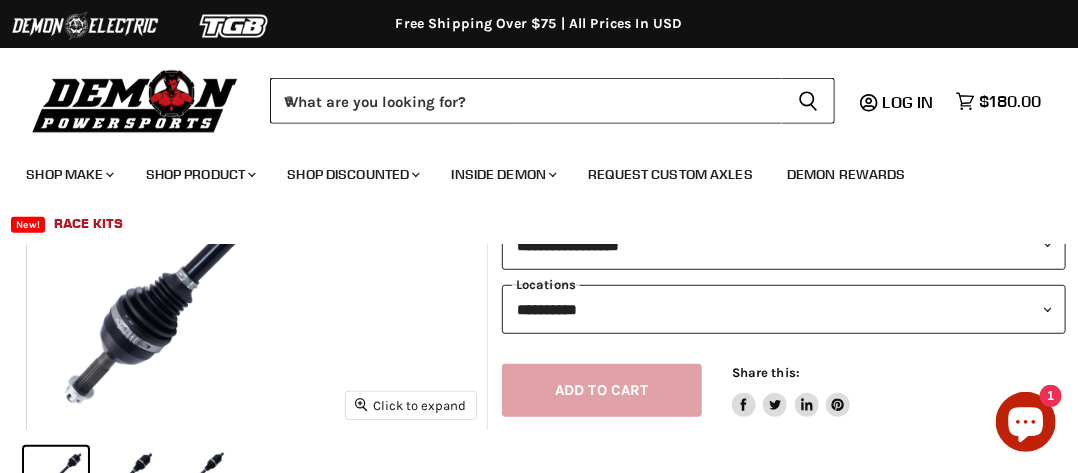 click on "**********" at bounding box center (784, 309) 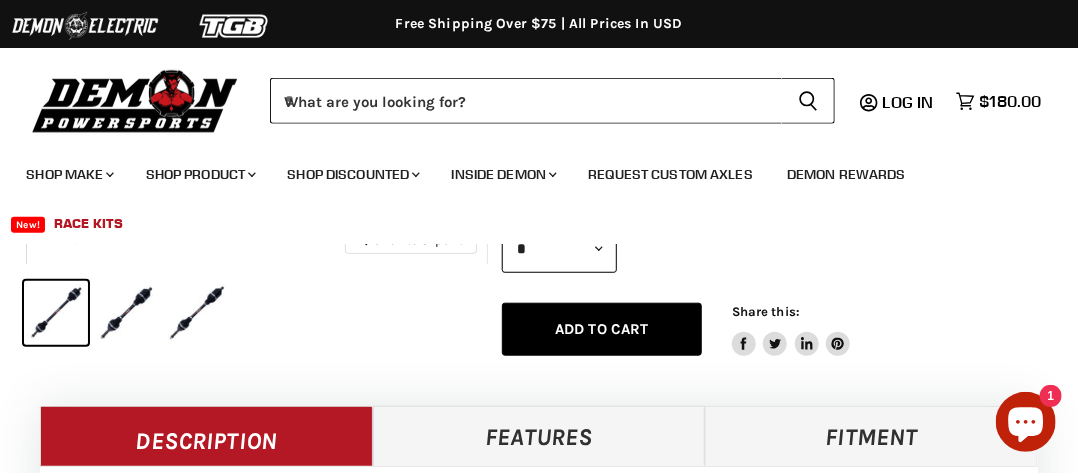 scroll, scrollTop: 500, scrollLeft: 0, axis: vertical 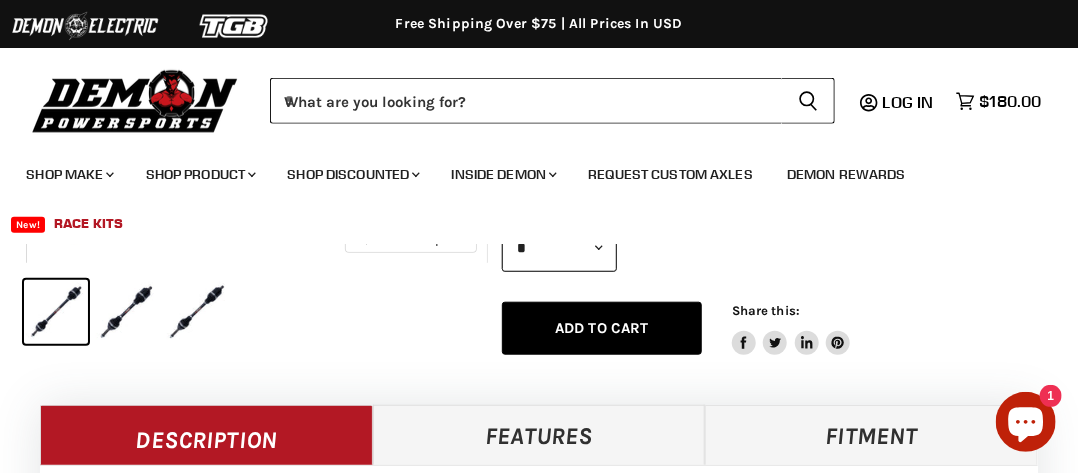 click on "Add to cart" at bounding box center (602, 328) 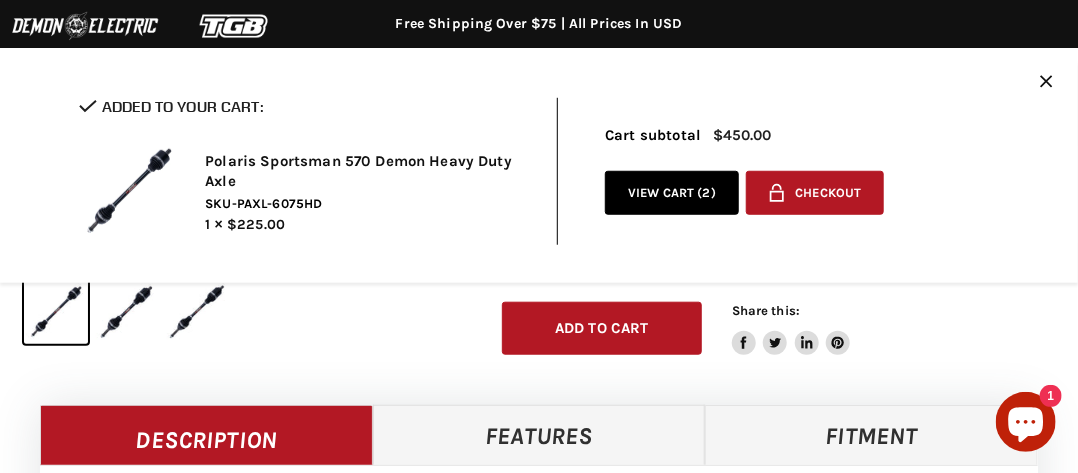 click on "View cart ( 2 )" at bounding box center (672, 193) 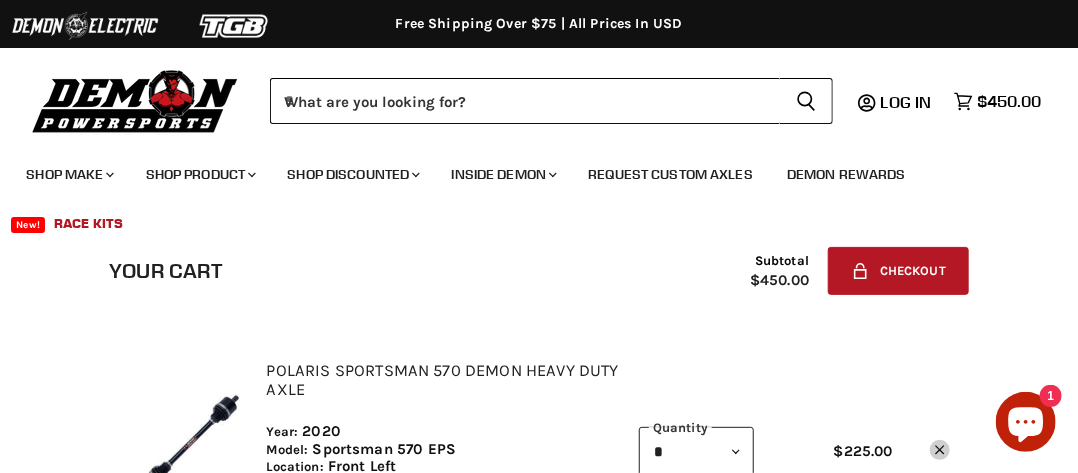 scroll, scrollTop: 0, scrollLeft: 0, axis: both 